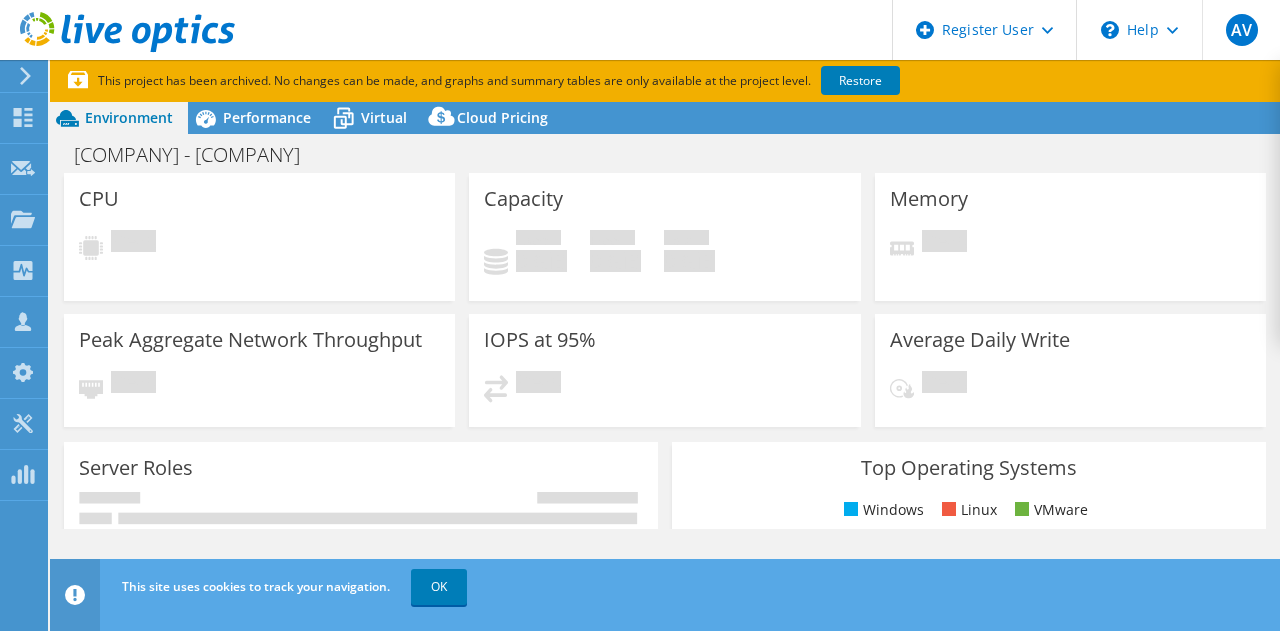 select on "Australia" 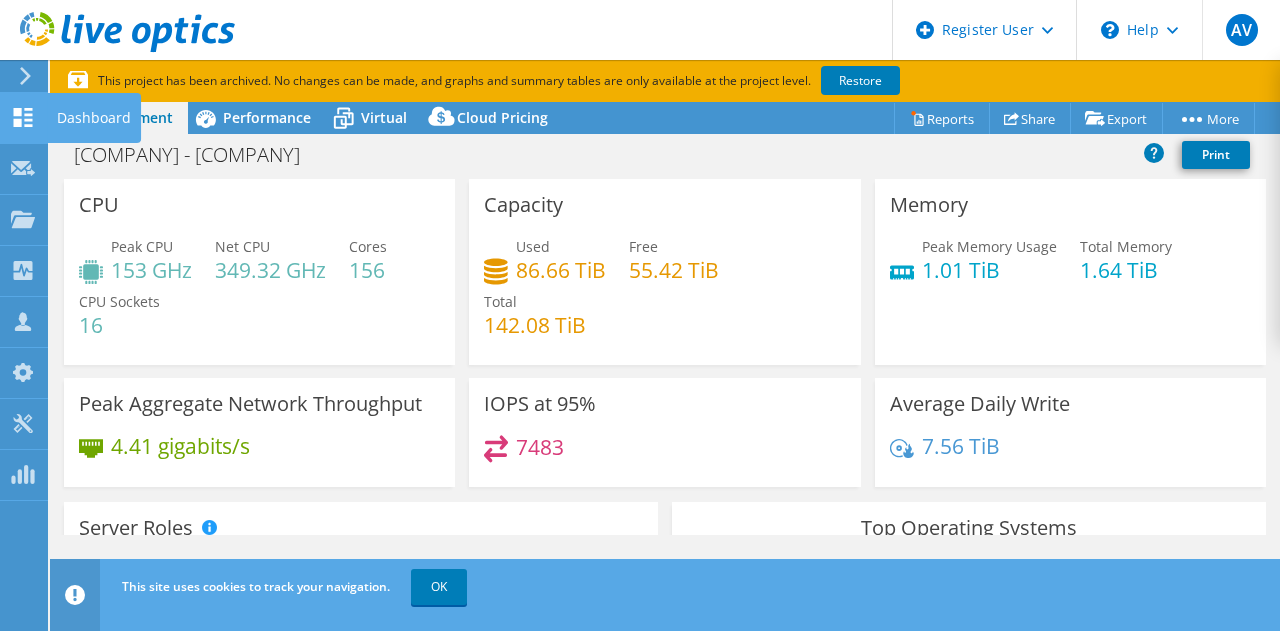 click at bounding box center (23, 120) 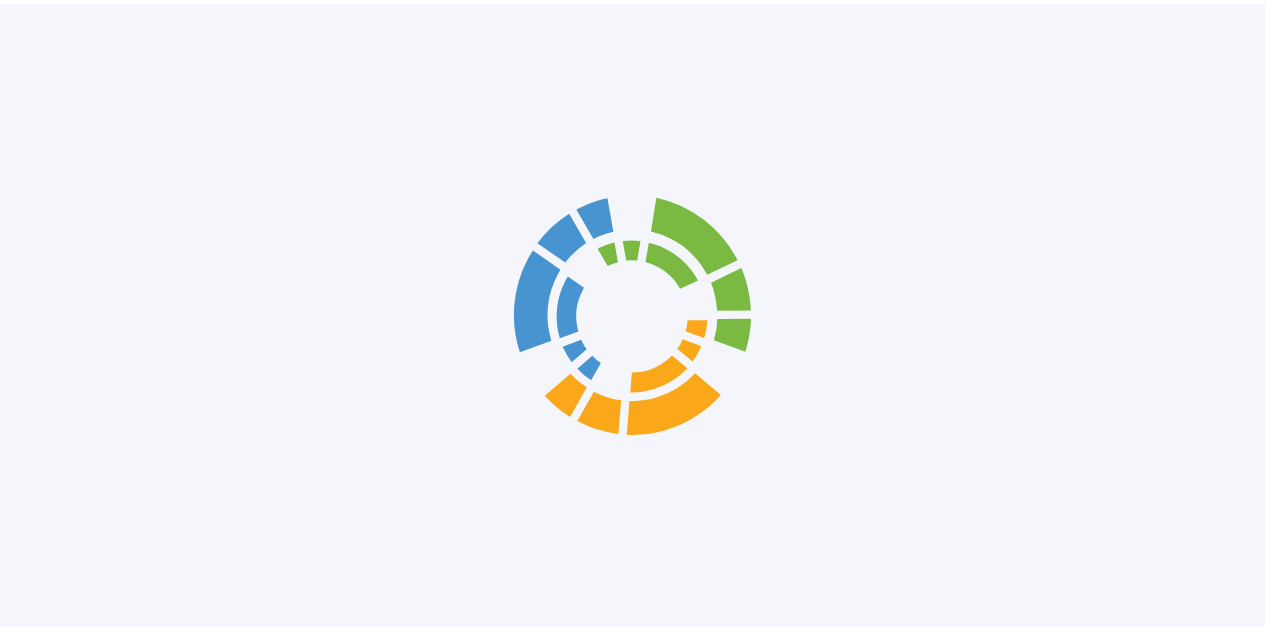 scroll, scrollTop: 0, scrollLeft: 0, axis: both 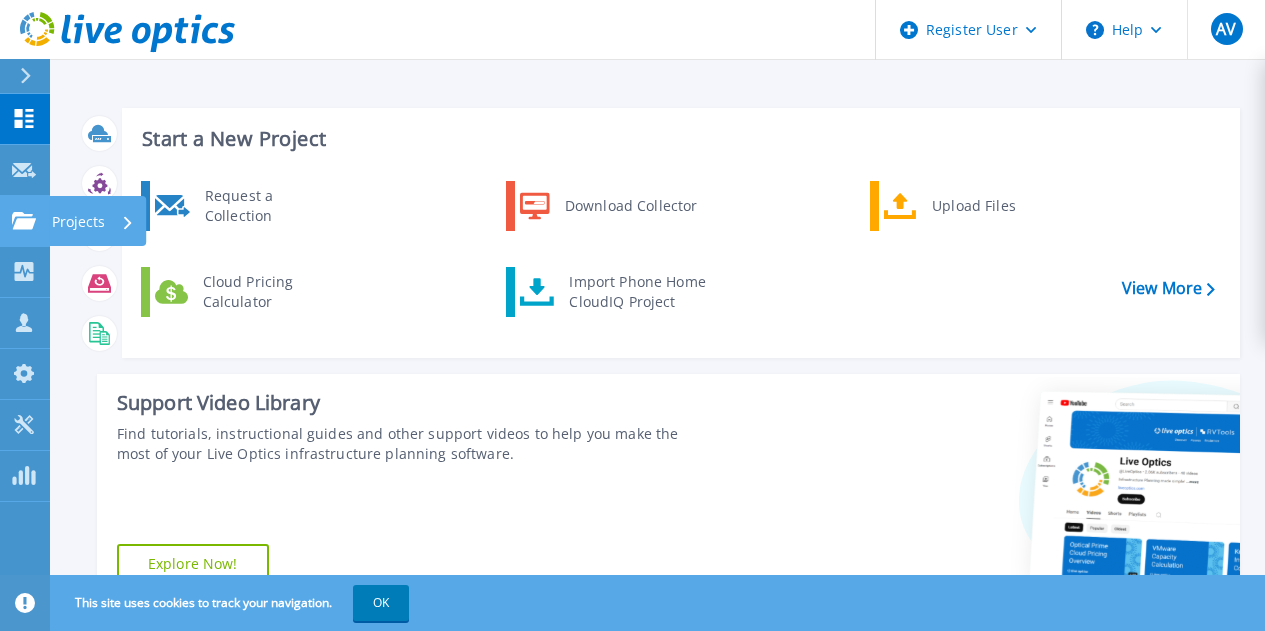 click 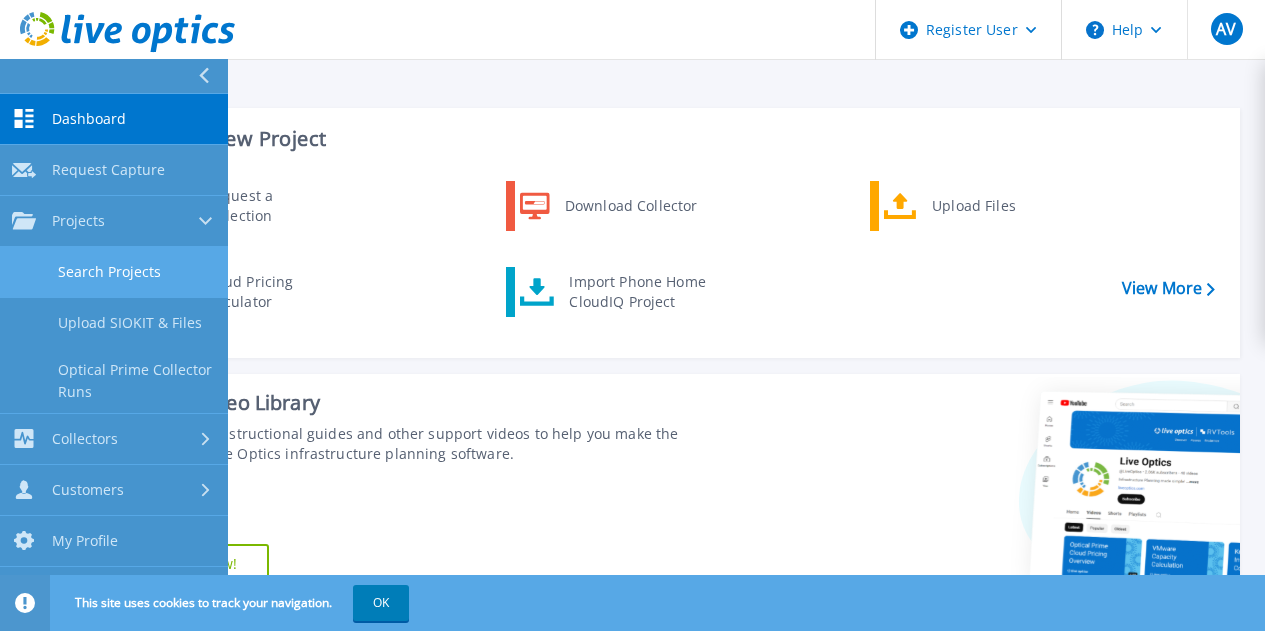 click on "Search Projects" at bounding box center (114, 272) 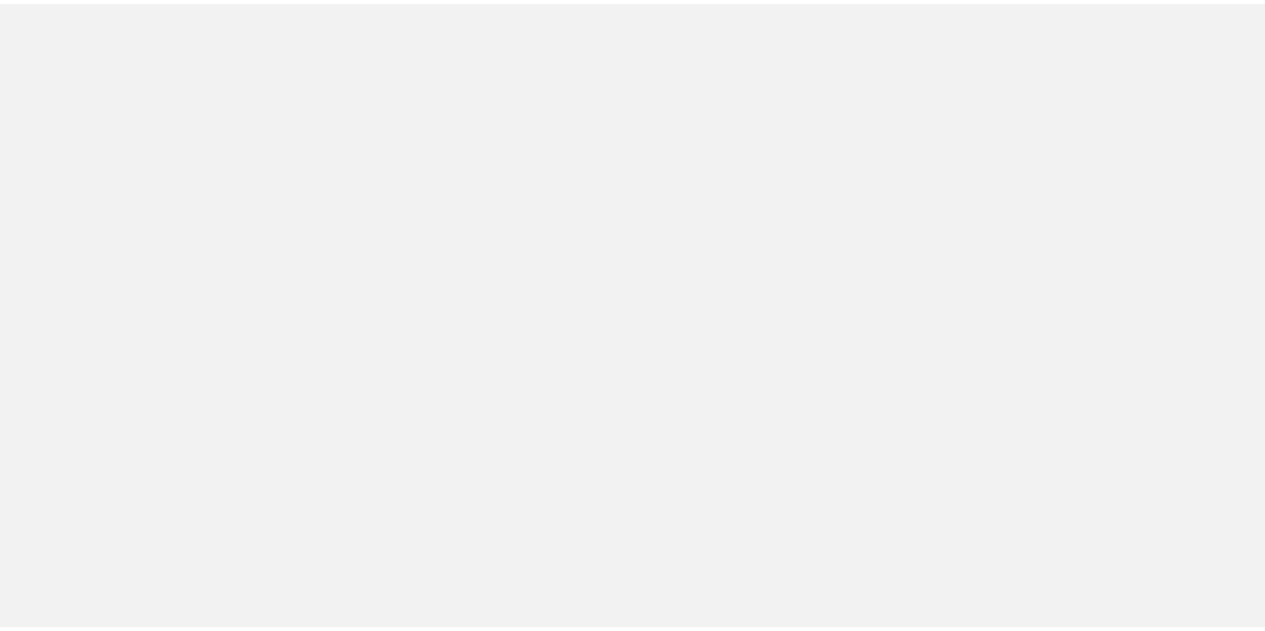 scroll, scrollTop: 0, scrollLeft: 0, axis: both 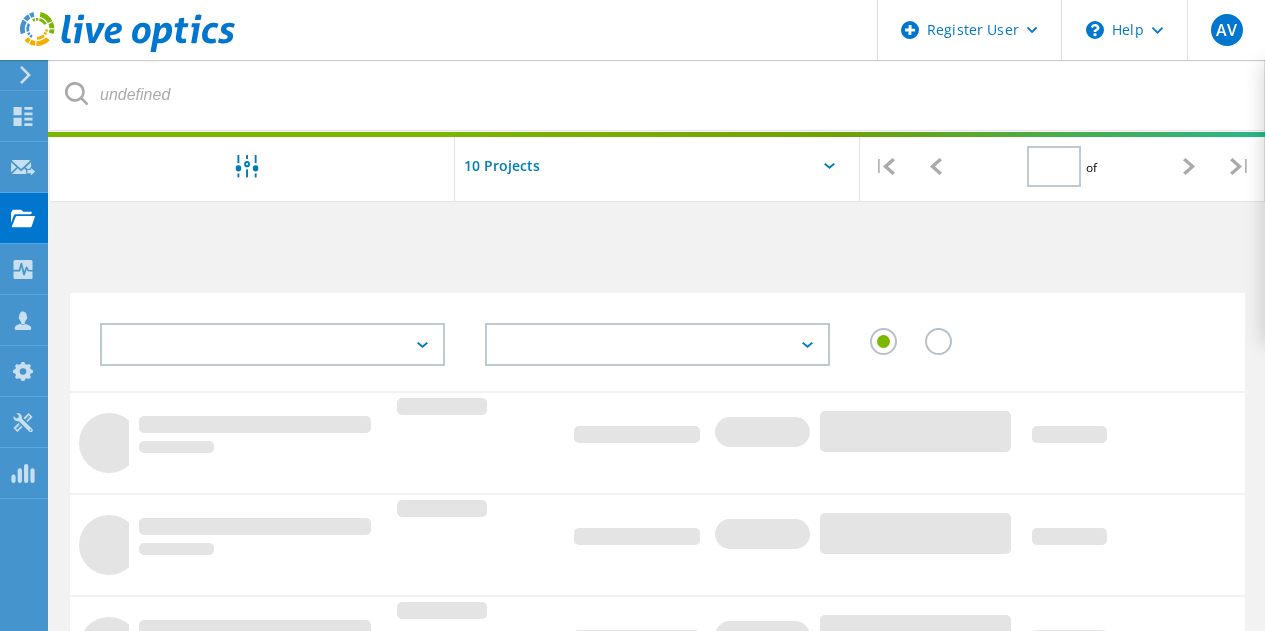 type on "1" 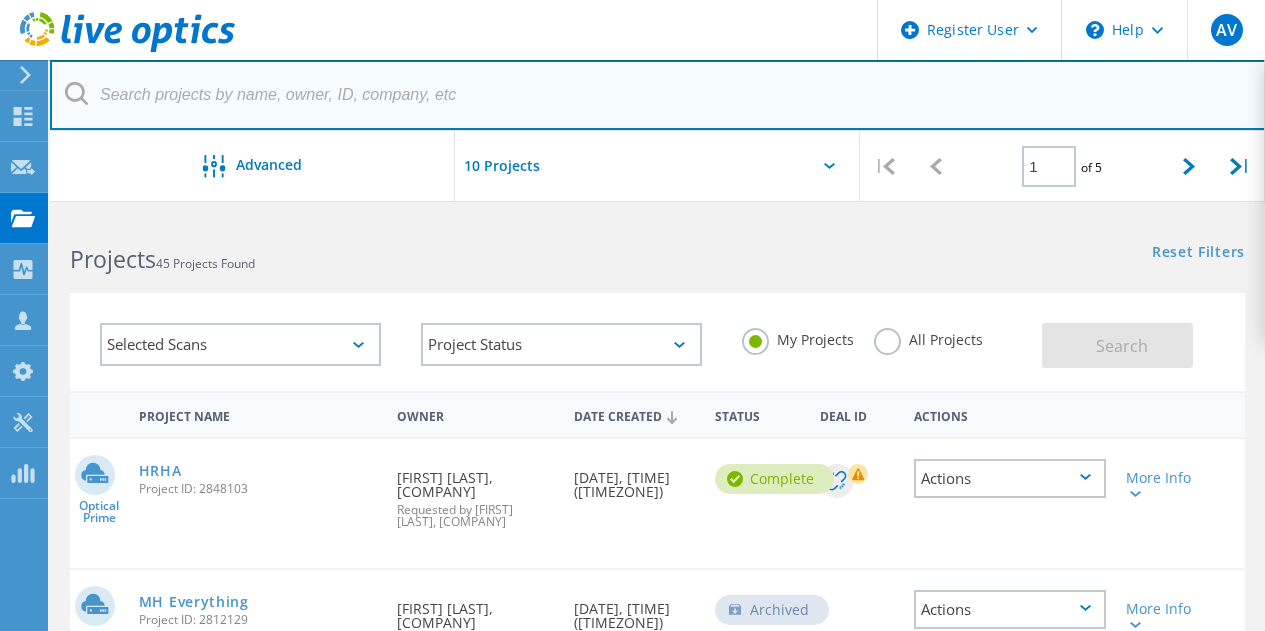click at bounding box center [658, 95] 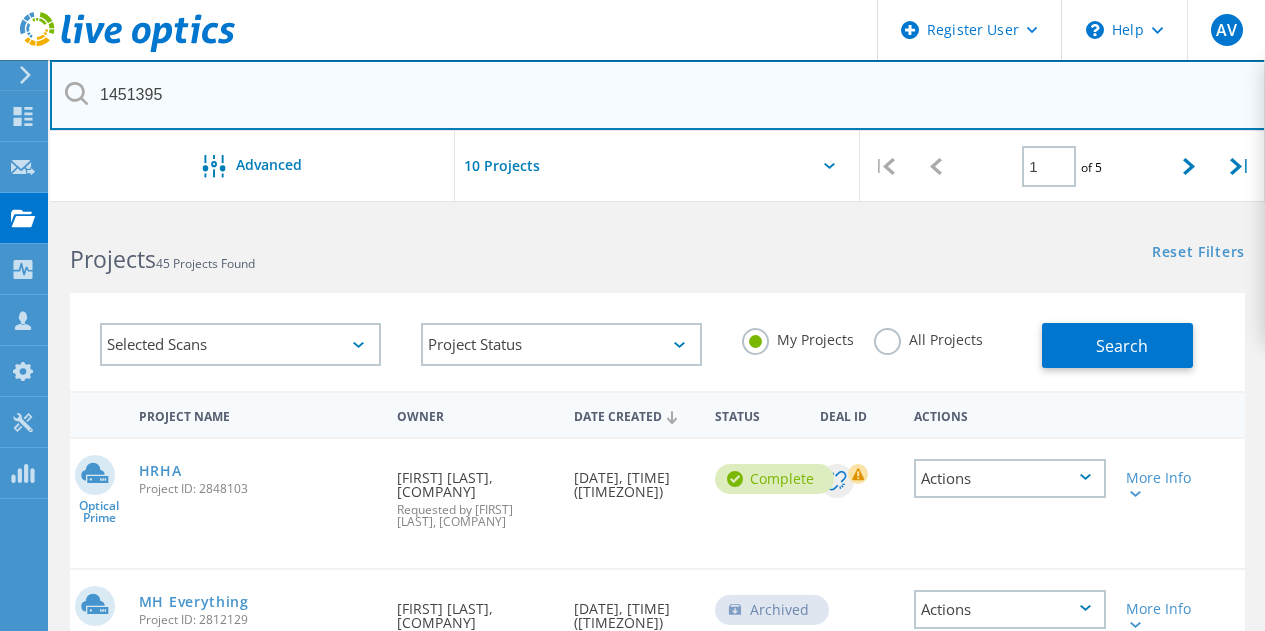 type on "1451395" 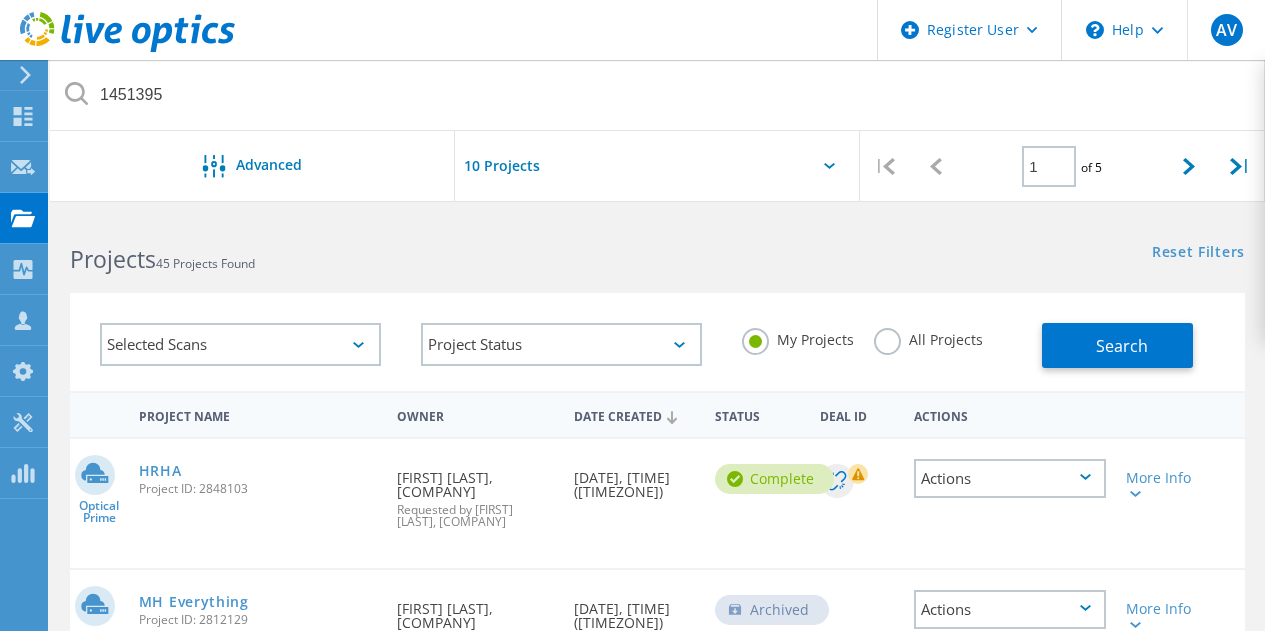 click on "All Projects" 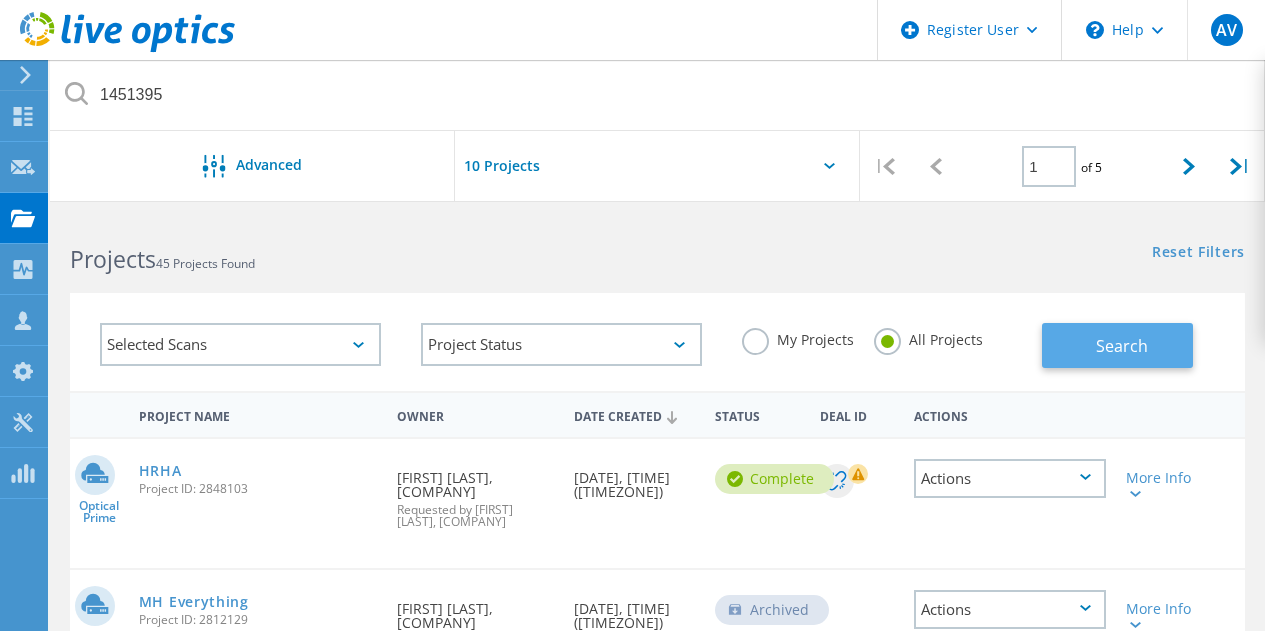 click on "Search" 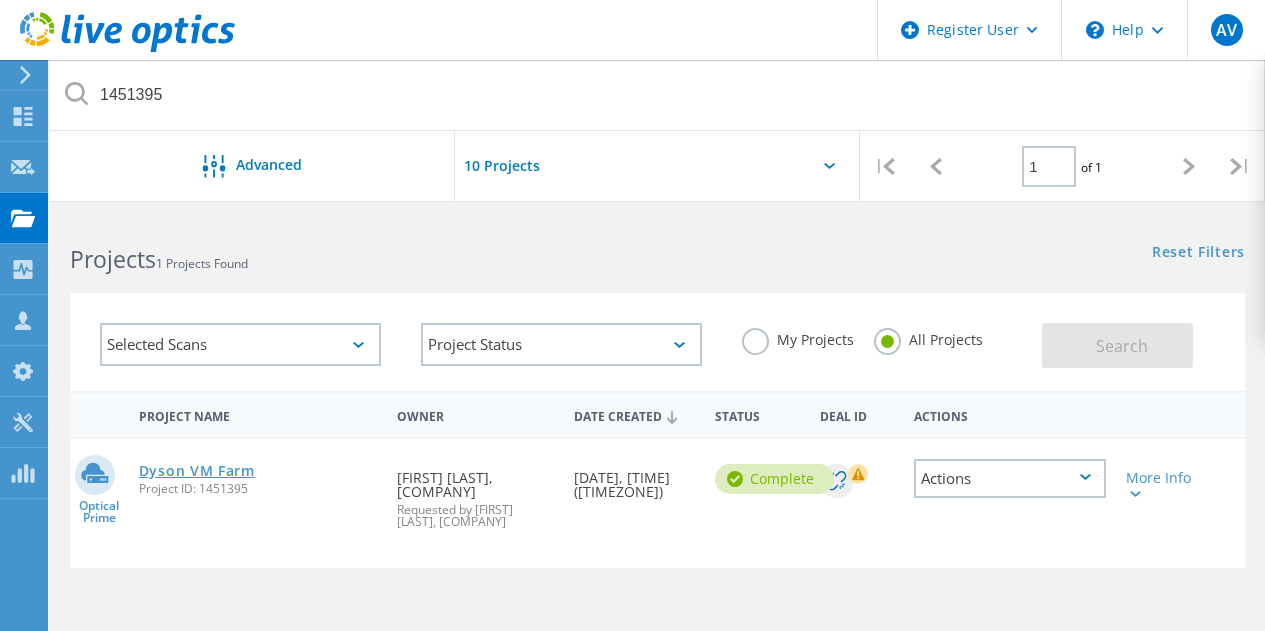 click on "Dyson VM Farm" 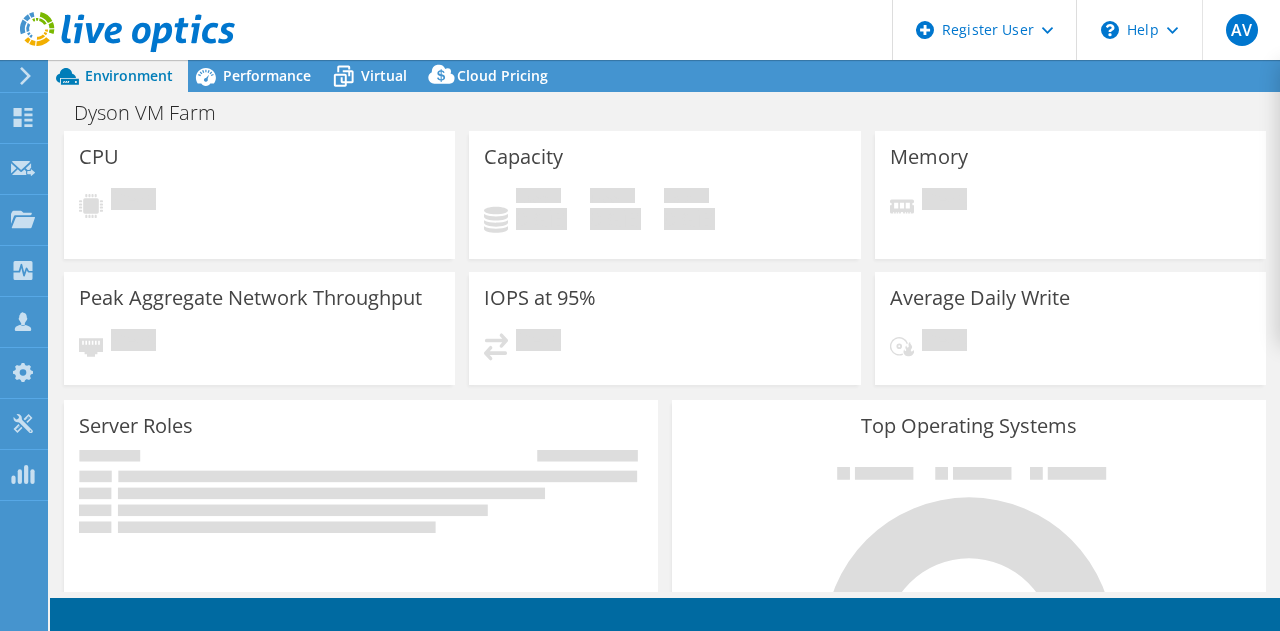 scroll, scrollTop: 0, scrollLeft: 0, axis: both 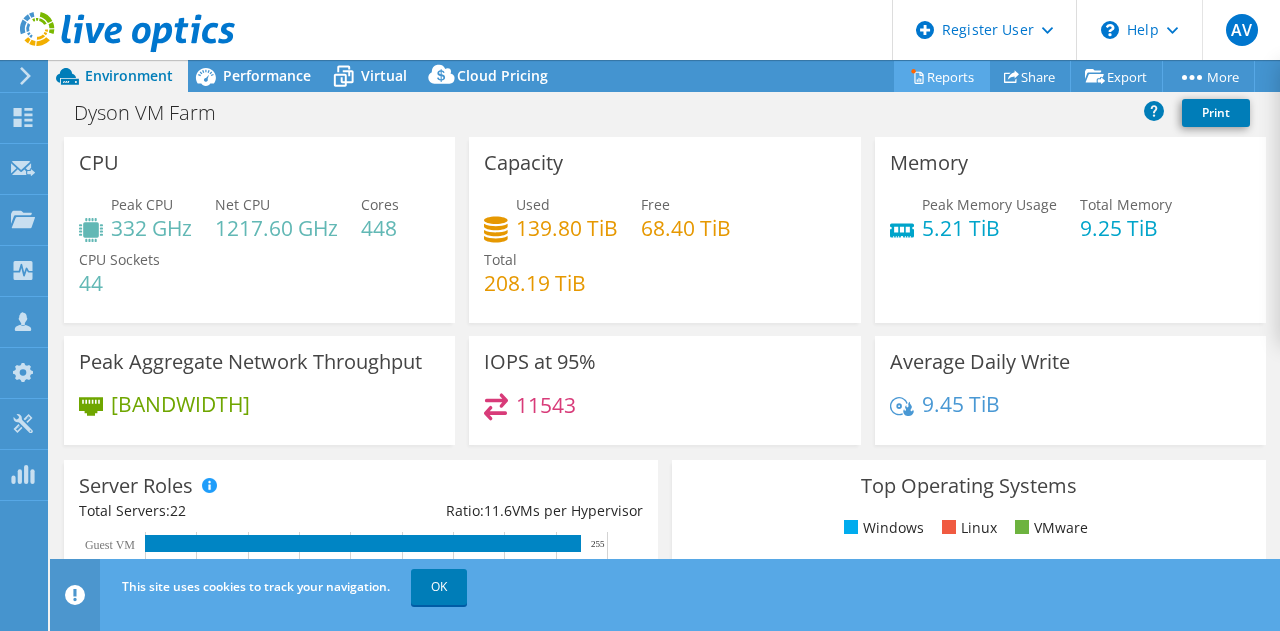click on "Reports" at bounding box center (942, 76) 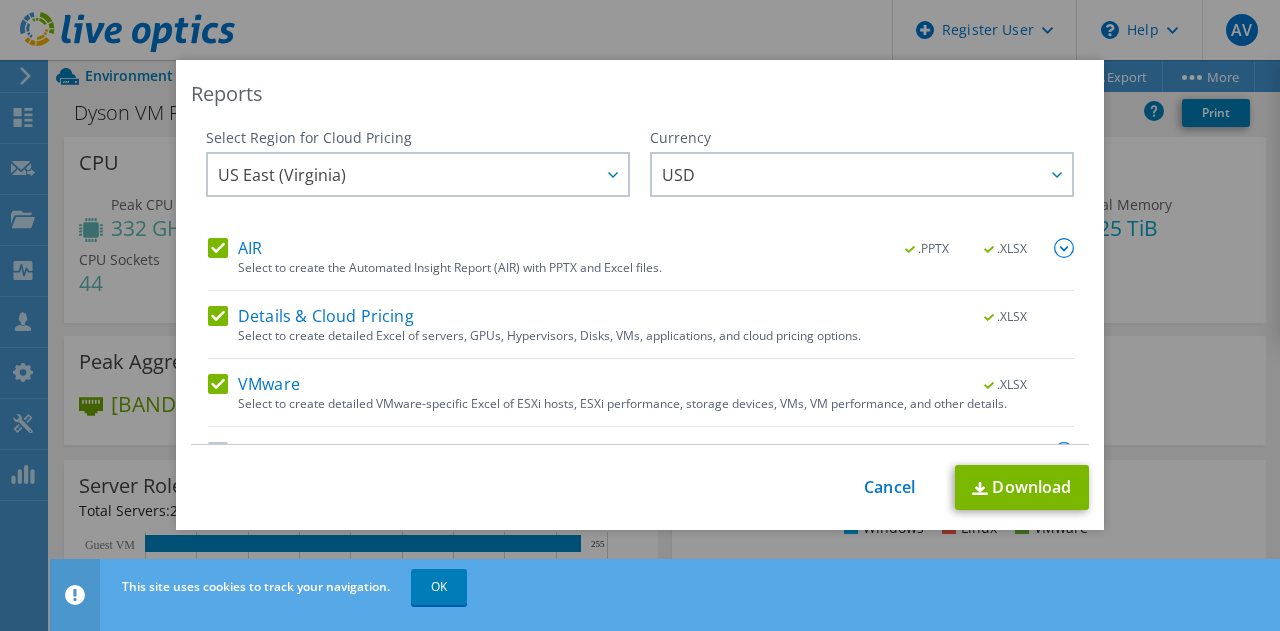 scroll, scrollTop: 50, scrollLeft: 0, axis: vertical 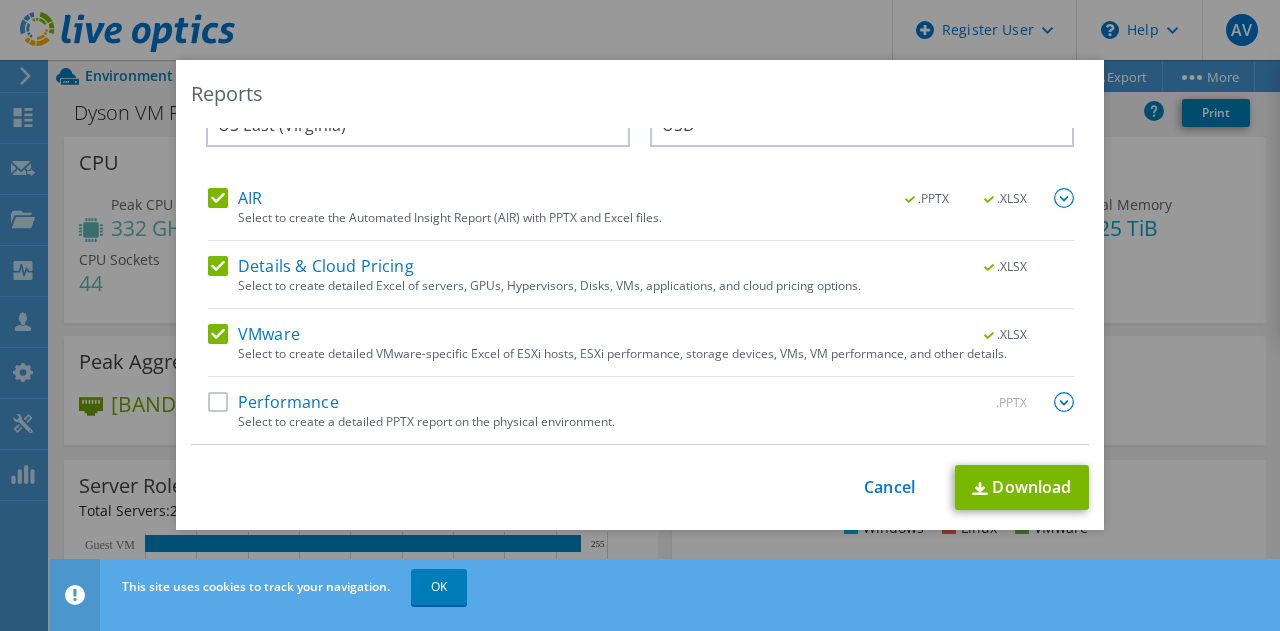 click on "Select Region for Cloud Pricing
Asia Pacific (Hong Kong)
Asia Pacific (Mumbai)
Asia Pacific (Seoul)
Asia Pacific (Singapore)
Asia Pacific (Tokyo)
Australia
Canada
Europe (Frankfurt)
Europe (London)
South America (Sao Paulo)
US East (Virginia)
US West (California)
US East (Virginia) 				 					 						 					 				 Asia Pacific (Hong Kong) Asia Pacific (Mumbai) Australia" at bounding box center (640, 286) 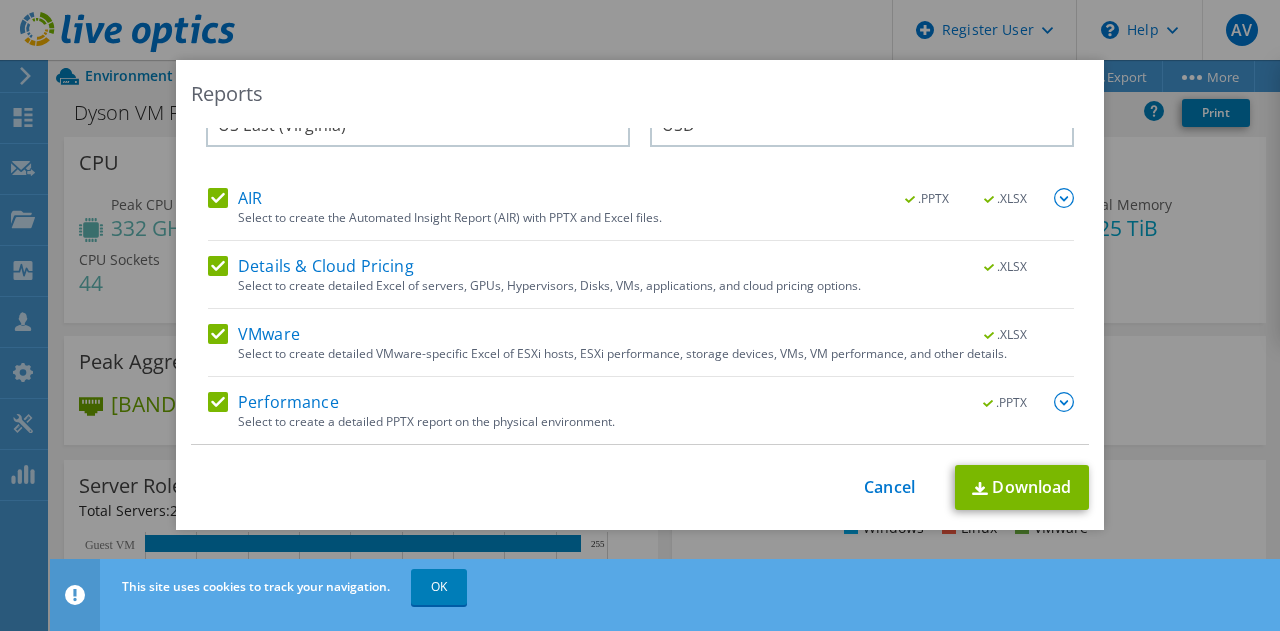 scroll, scrollTop: 0, scrollLeft: 0, axis: both 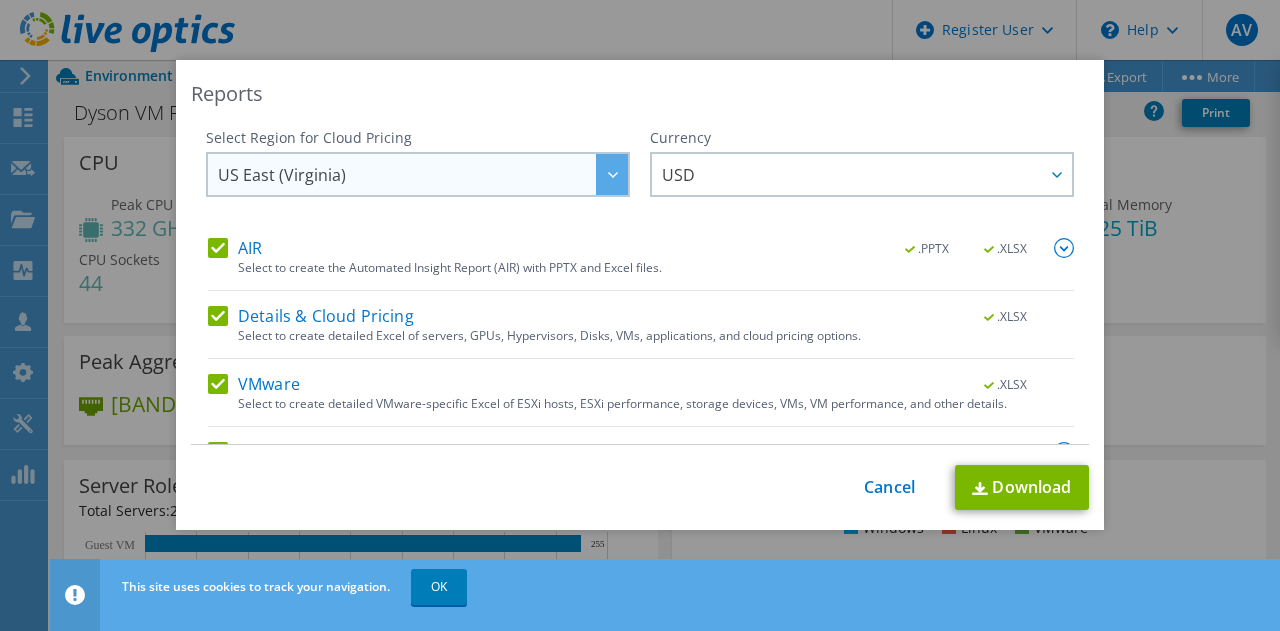 click at bounding box center [612, 174] 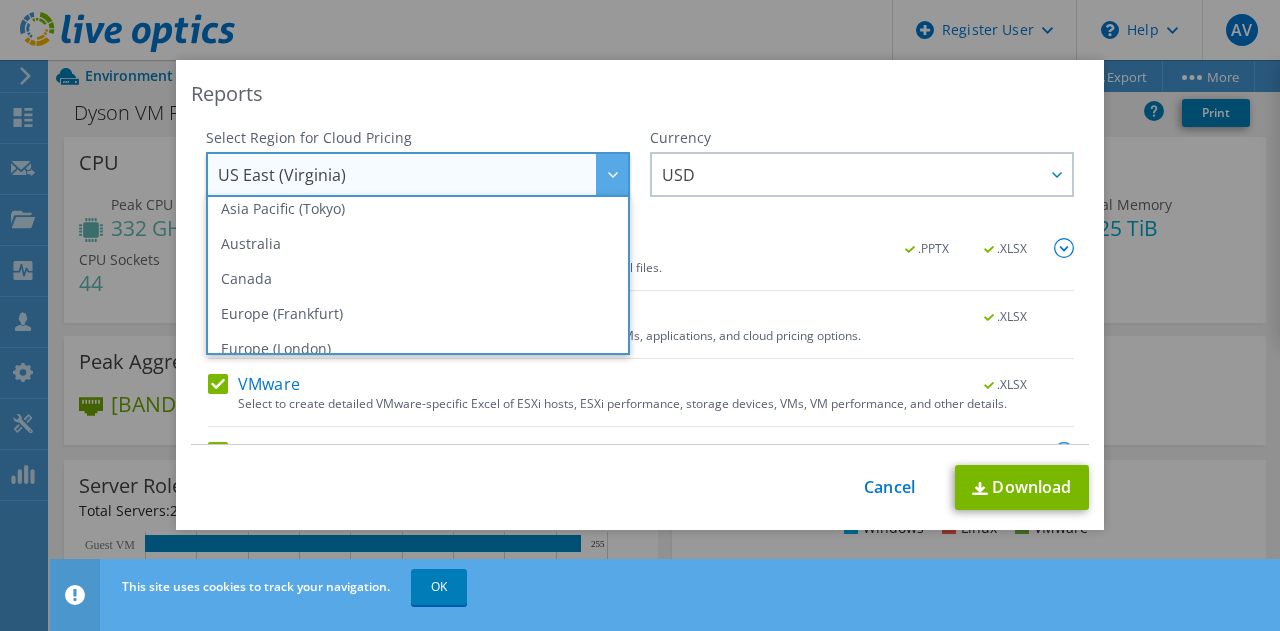 scroll, scrollTop: 153, scrollLeft: 0, axis: vertical 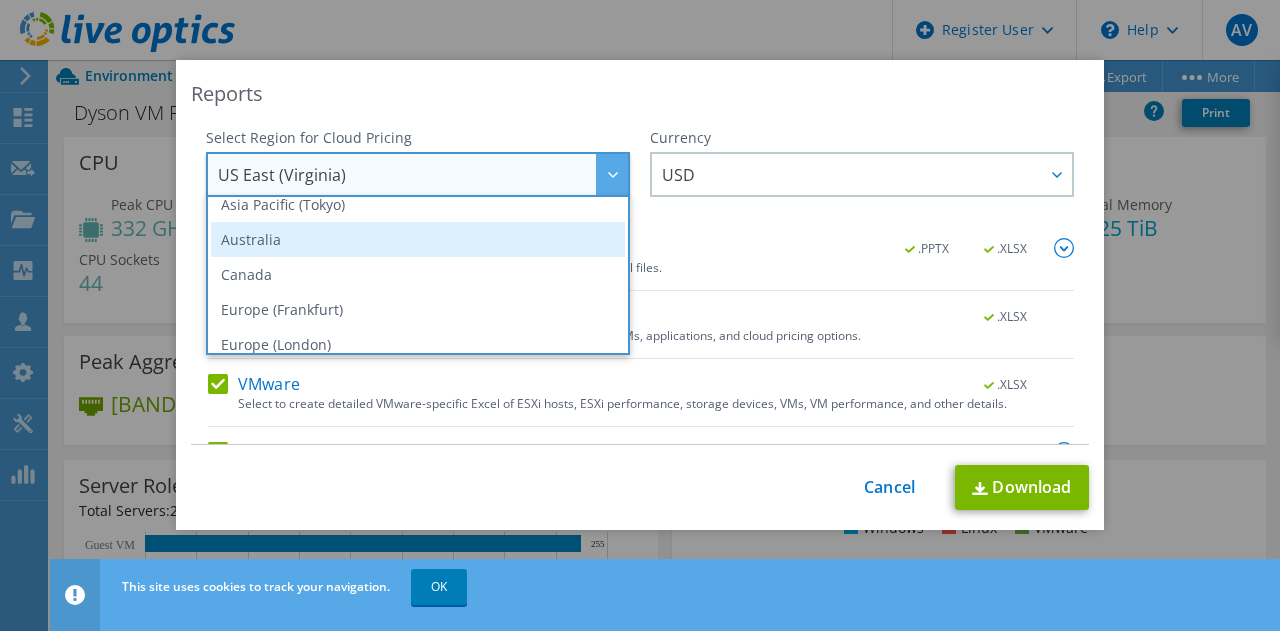 click on "Australia" at bounding box center (418, 239) 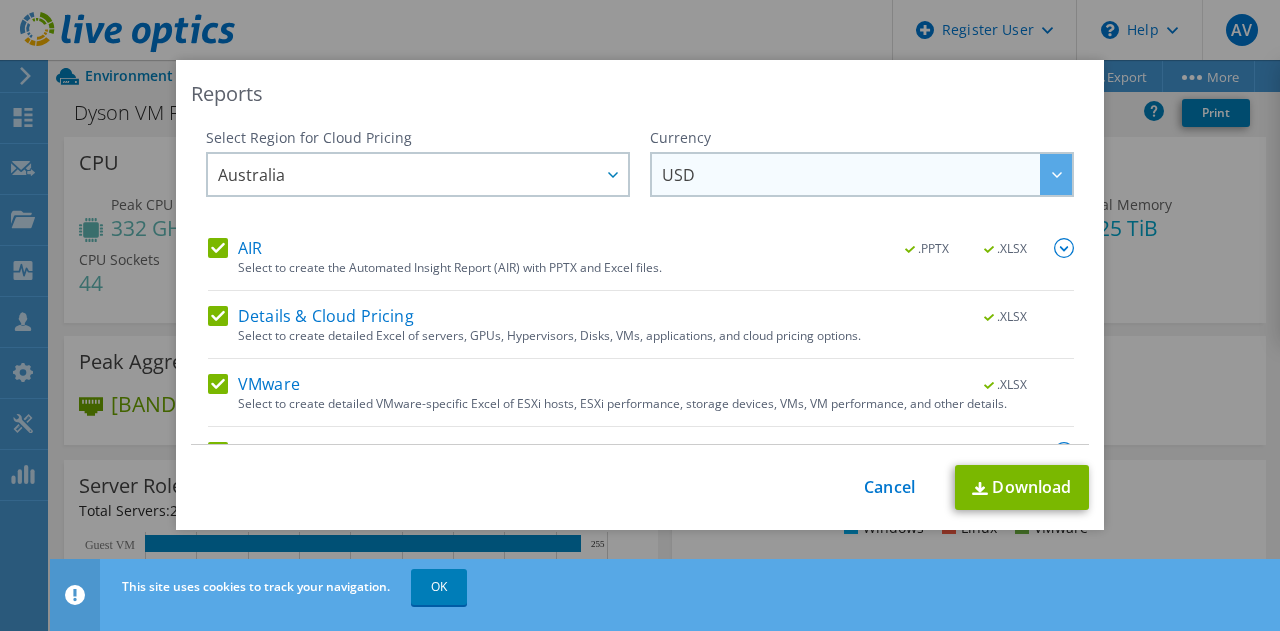 click on "USD" at bounding box center [867, 174] 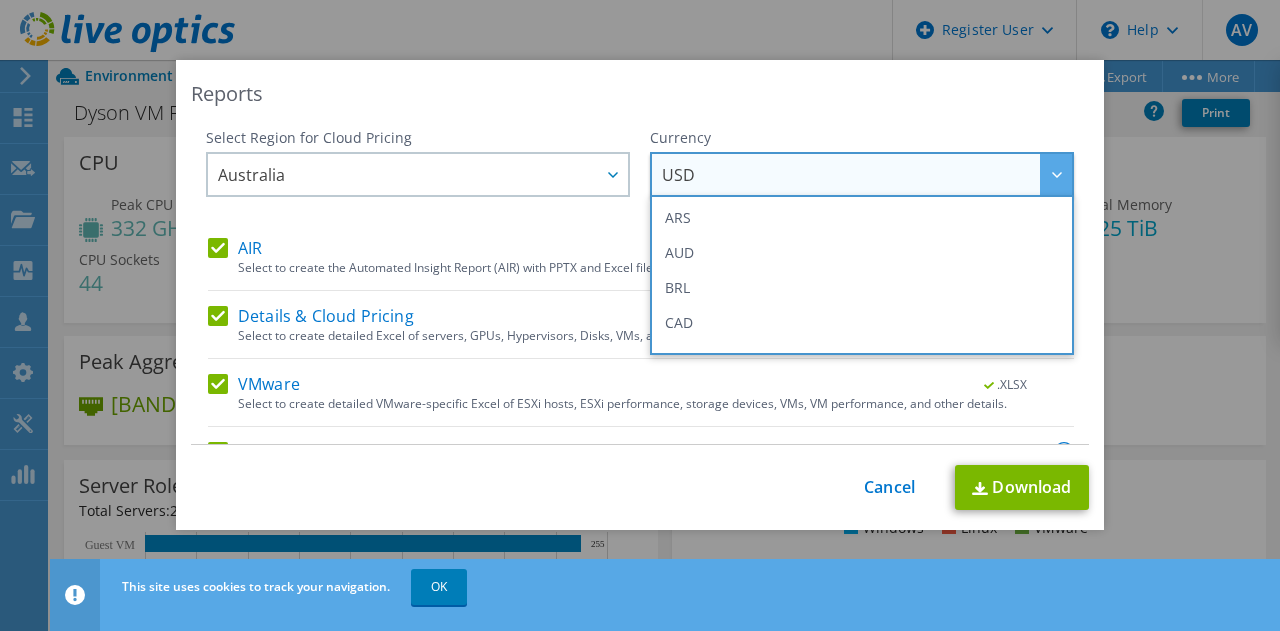 click on "Select Region for Cloud Pricing
Asia Pacific (Hong Kong)
Asia Pacific (Mumbai)
Asia Pacific (Seoul)
Asia Pacific (Singapore)
Asia Pacific (Tokyo)
Australia
Canada
Europe (Frankfurt)
Europe (London)
South America (Sao Paulo)
US East (Virginia)
US West (California)
Australia 						 							 								 							 						 Asia Pacific (Hong Kong) Asia Pacific (Mumbai) Asia Pacific (Seoul) Asia Pacific (Singapore) Australia" at bounding box center [418, 183] 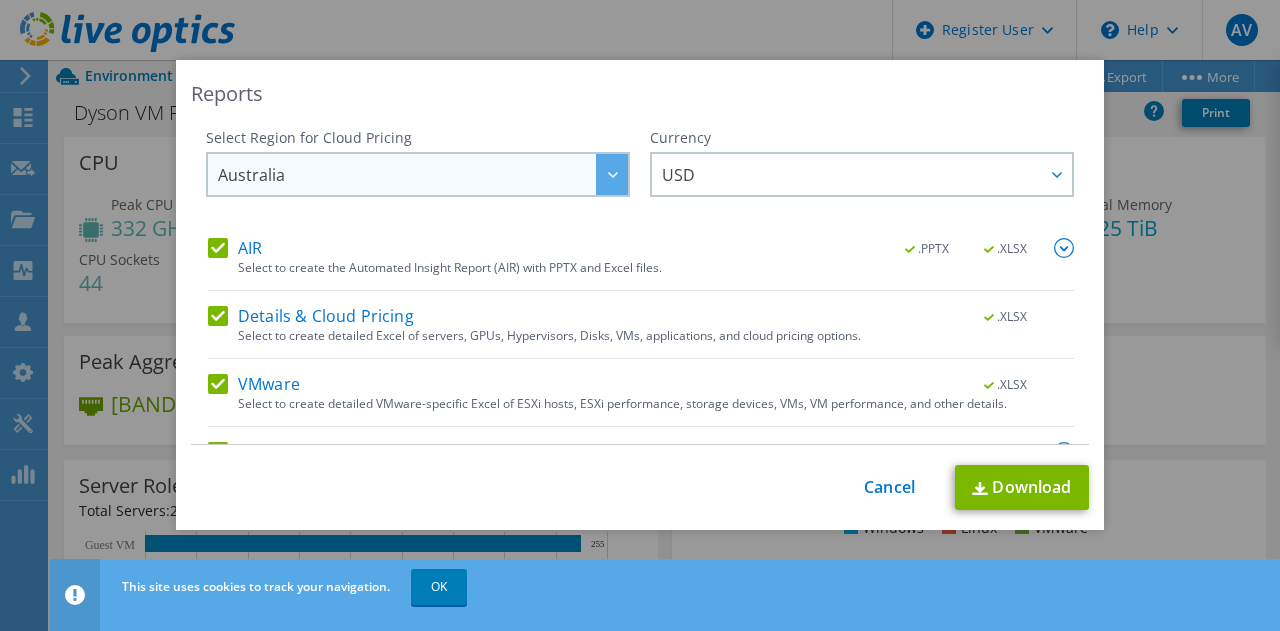 click at bounding box center [612, 174] 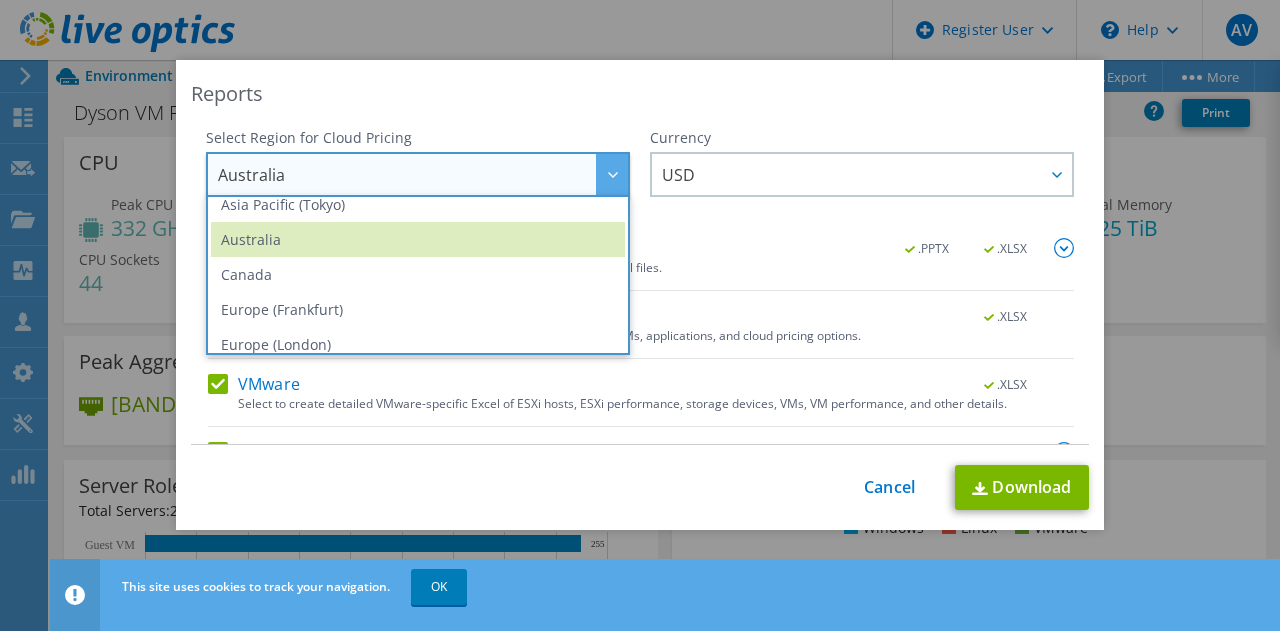 click on "This process may take a while, please wait...
Cancel
Download" at bounding box center [640, 487] 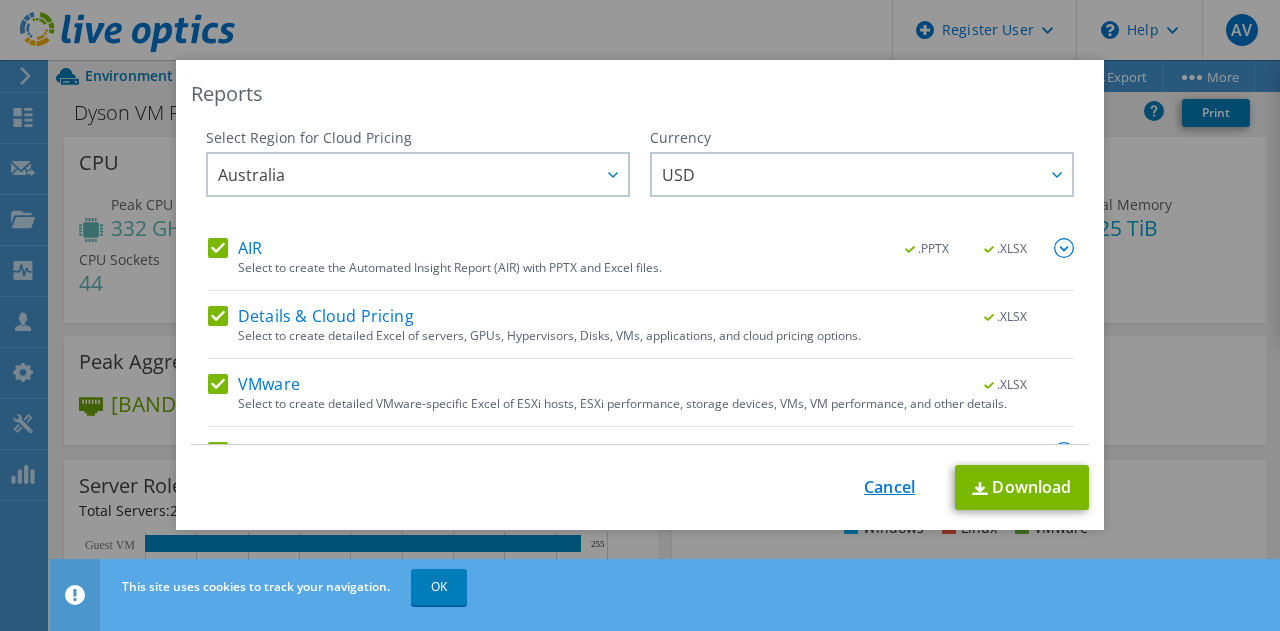 click on "Cancel" at bounding box center (889, 487) 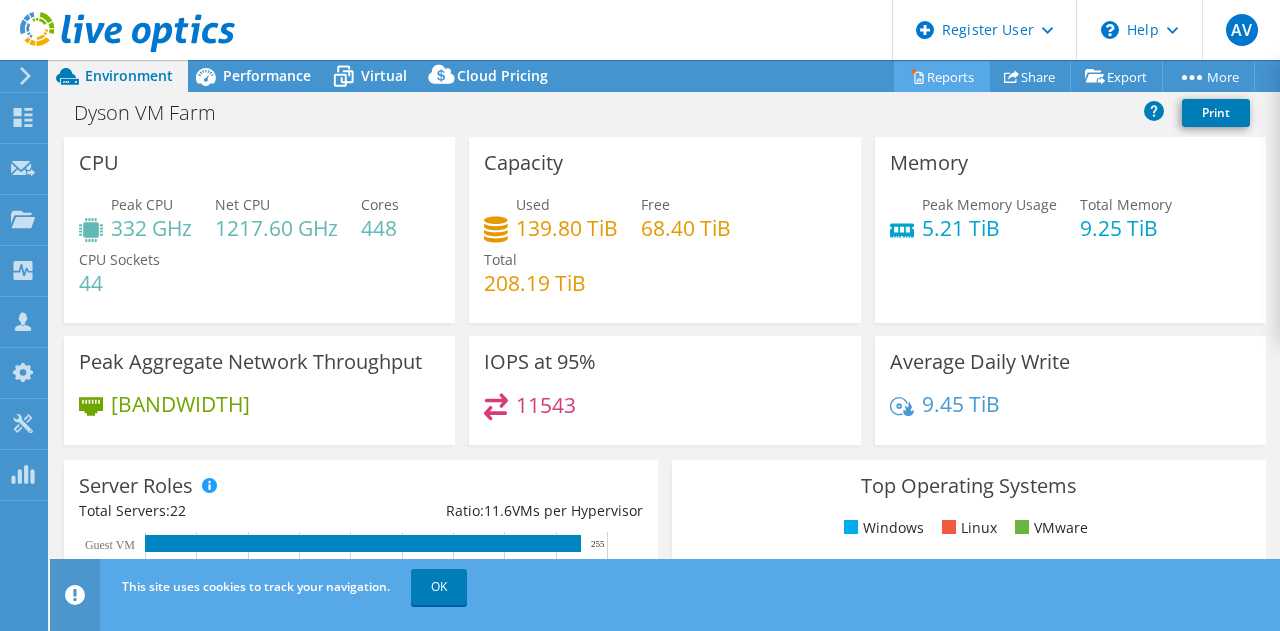 click on "Reports" at bounding box center (942, 76) 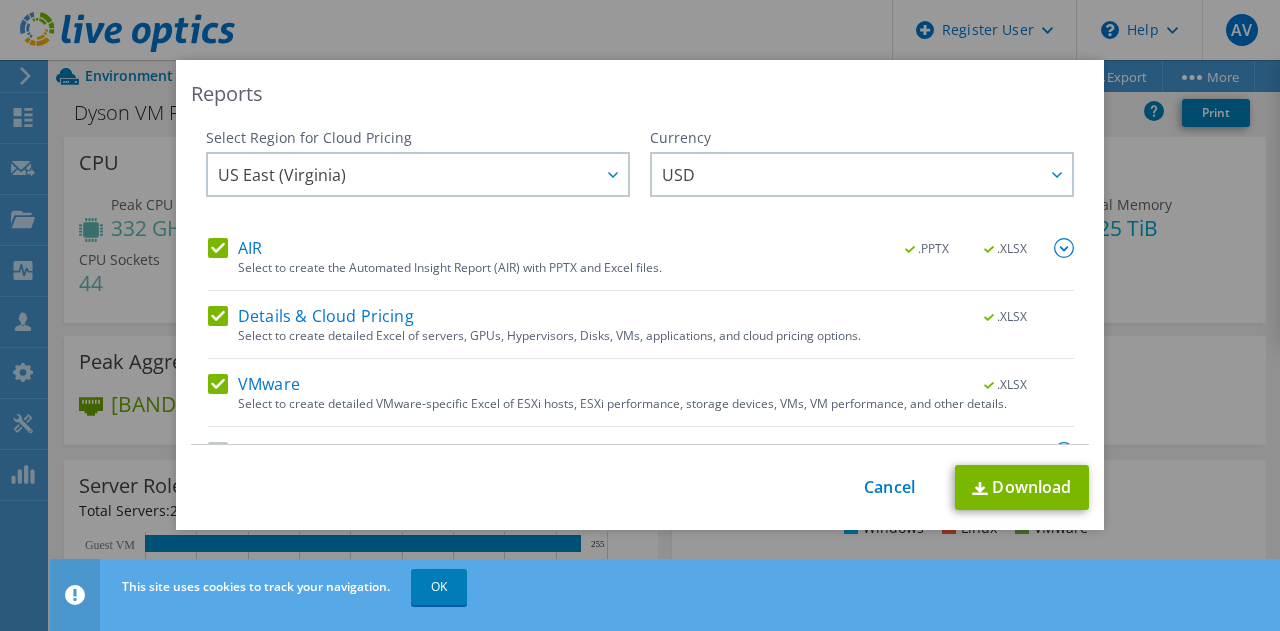 scroll, scrollTop: 50, scrollLeft: 0, axis: vertical 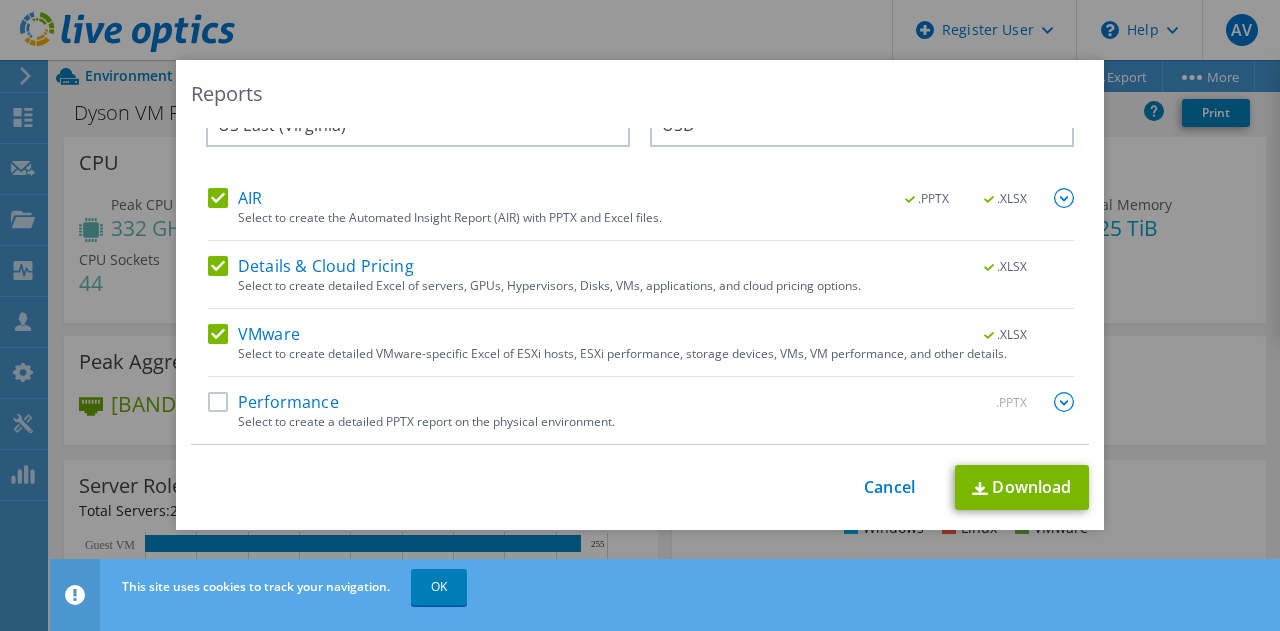 click on "Performance" at bounding box center [273, 402] 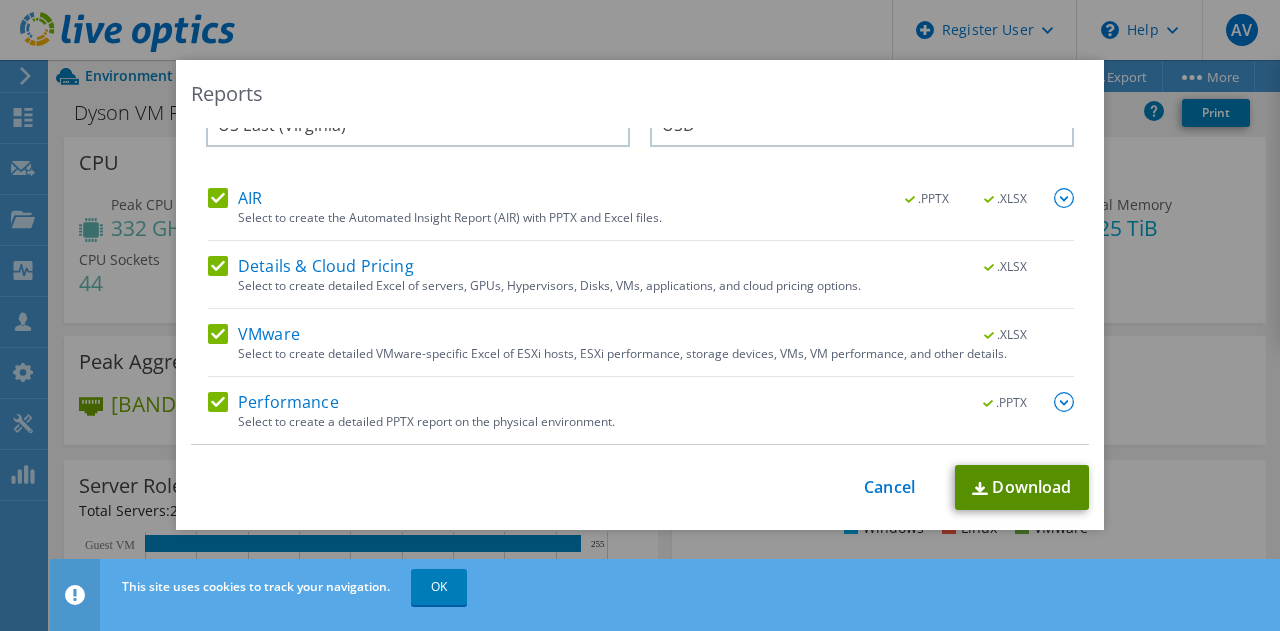 click on "Download" at bounding box center [1022, 487] 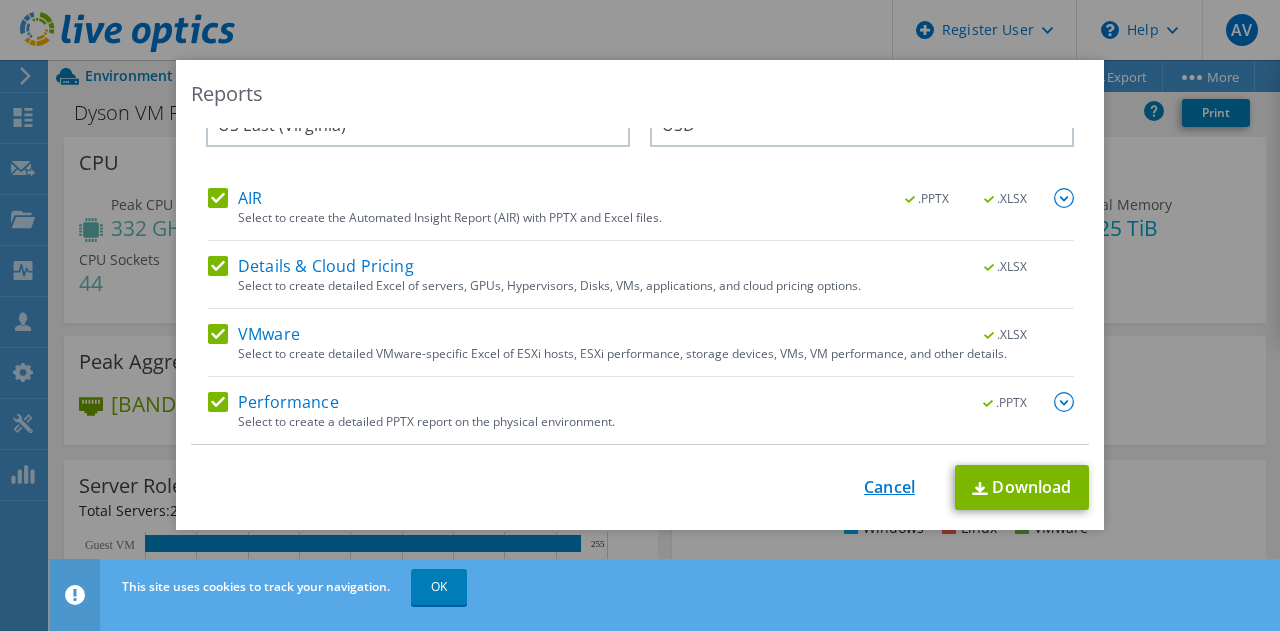 click on "Cancel" at bounding box center [889, 487] 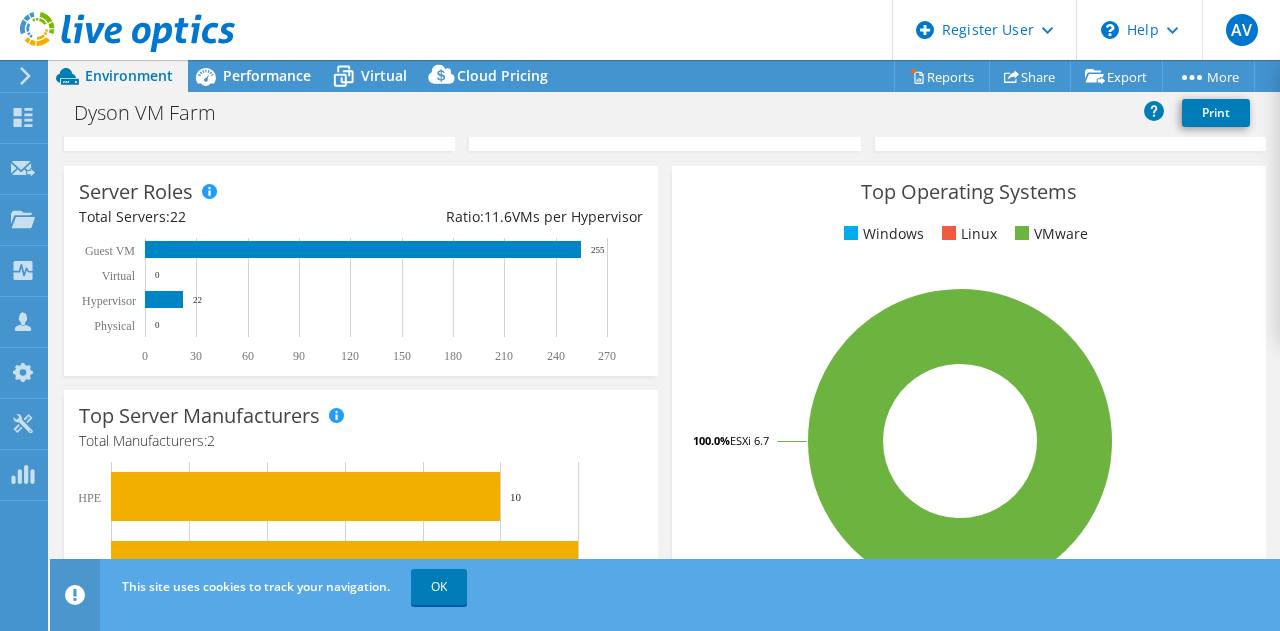 scroll, scrollTop: 300, scrollLeft: 0, axis: vertical 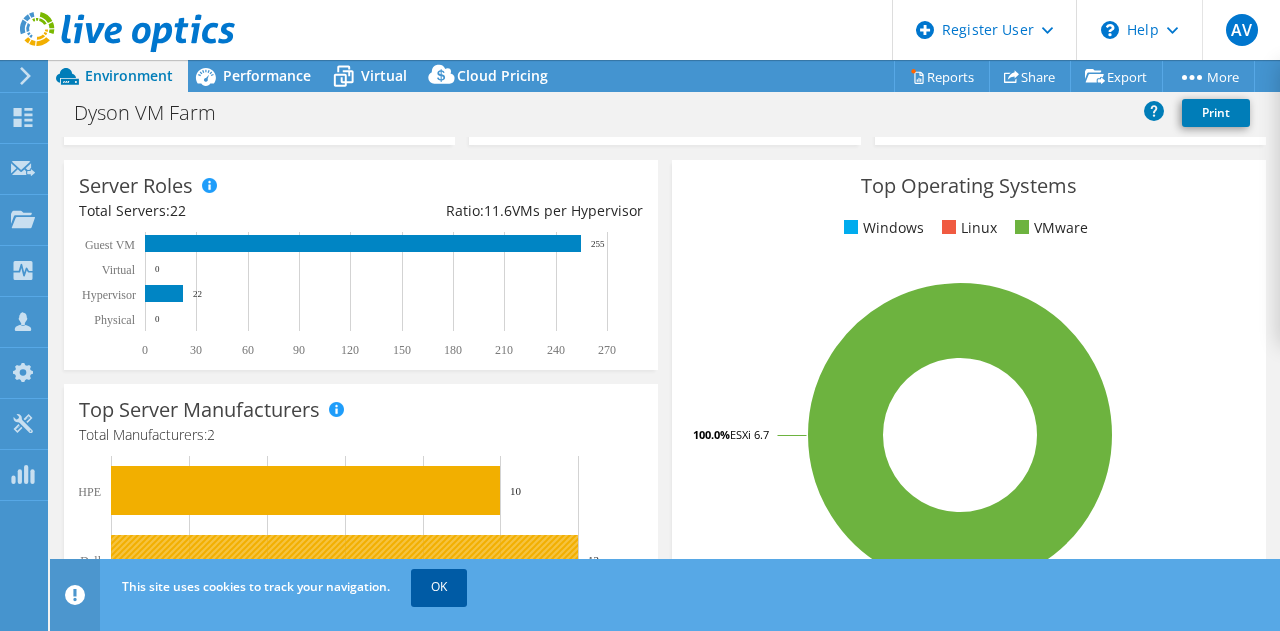 click on "OK" at bounding box center [439, 587] 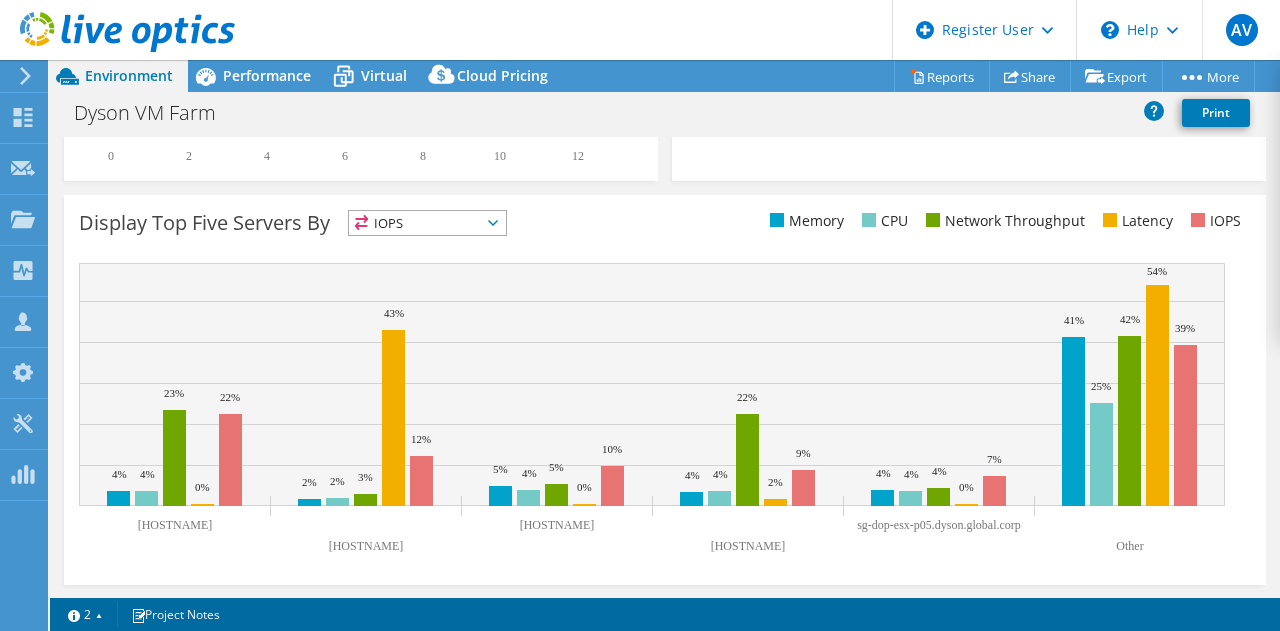 scroll, scrollTop: 158, scrollLeft: 0, axis: vertical 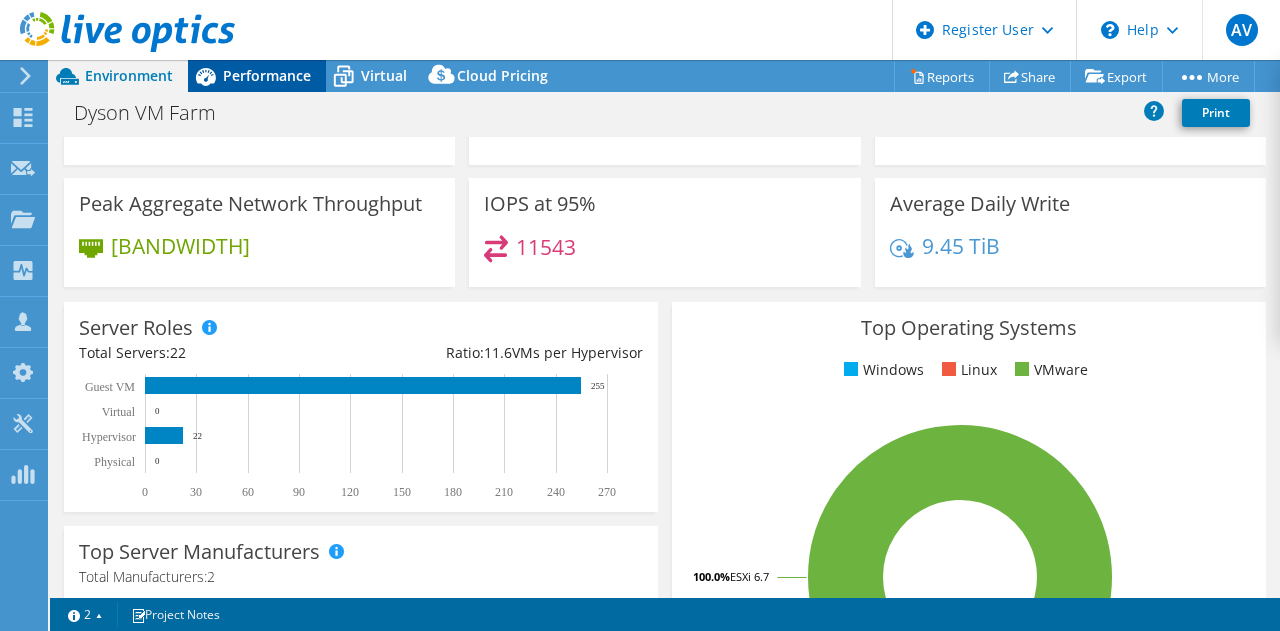 click on "Performance" at bounding box center [267, 75] 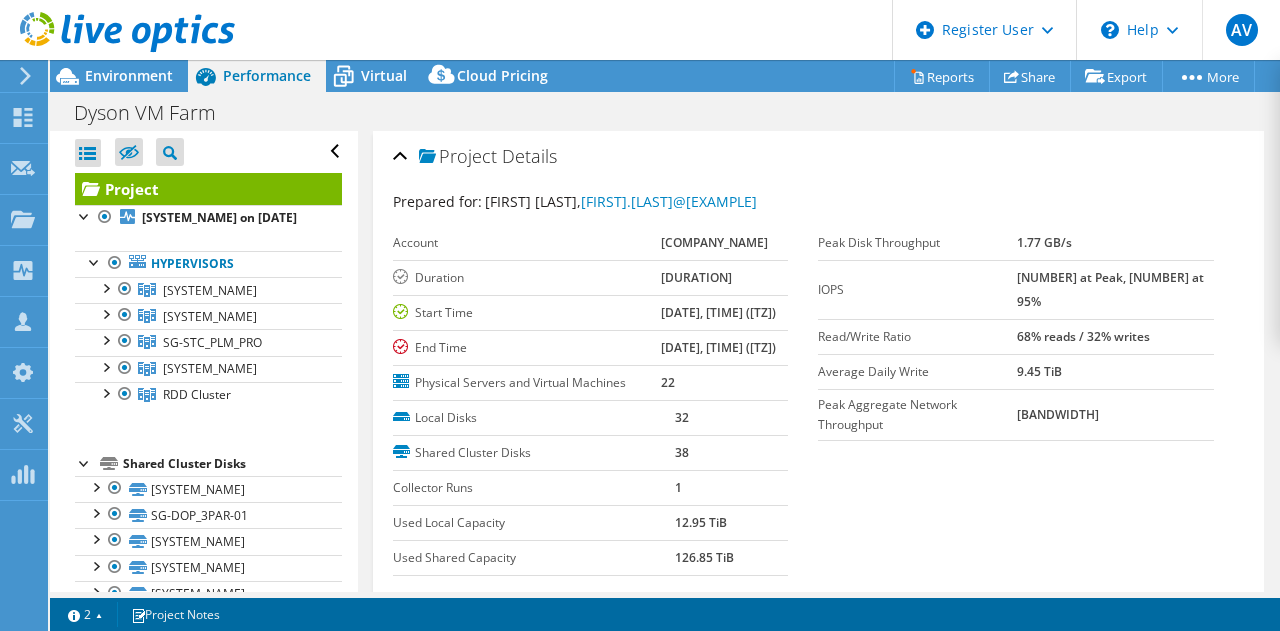 scroll, scrollTop: 0, scrollLeft: 0, axis: both 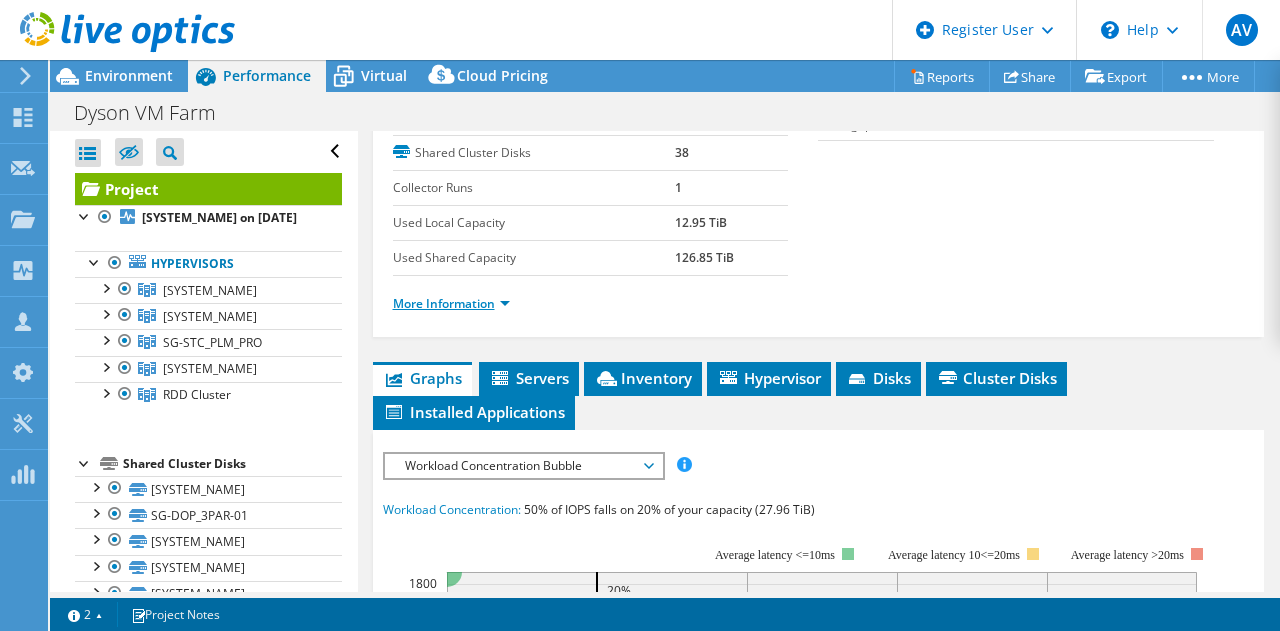 click on "More Information" at bounding box center (451, 303) 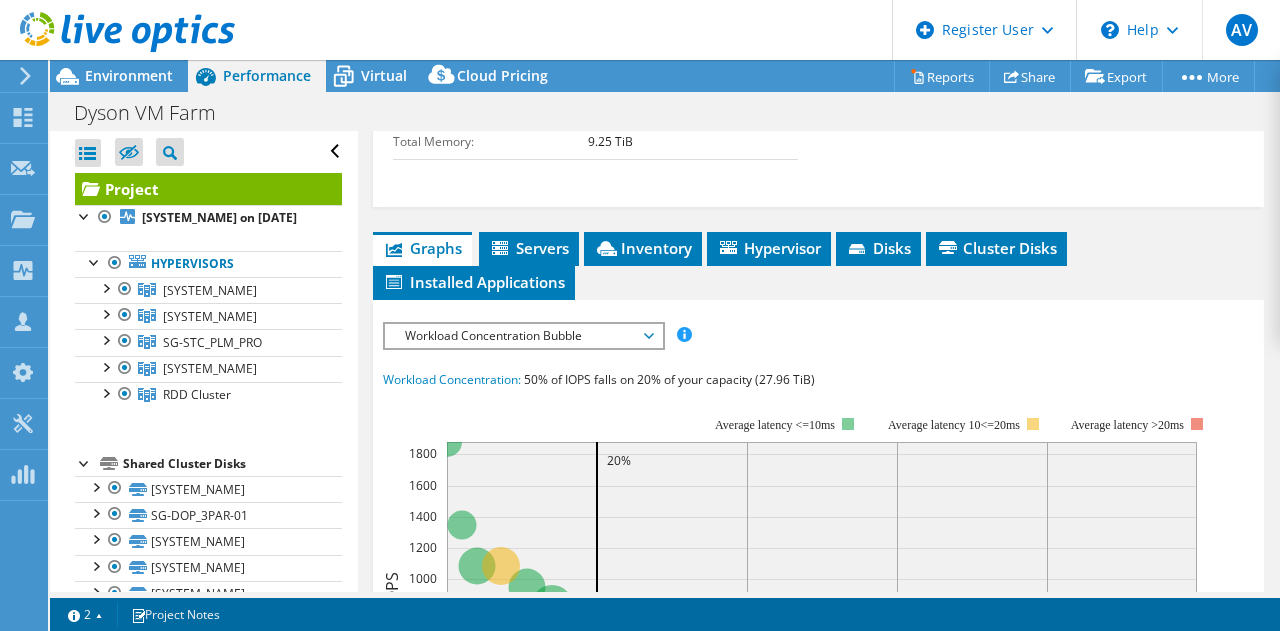scroll, scrollTop: 1000, scrollLeft: 0, axis: vertical 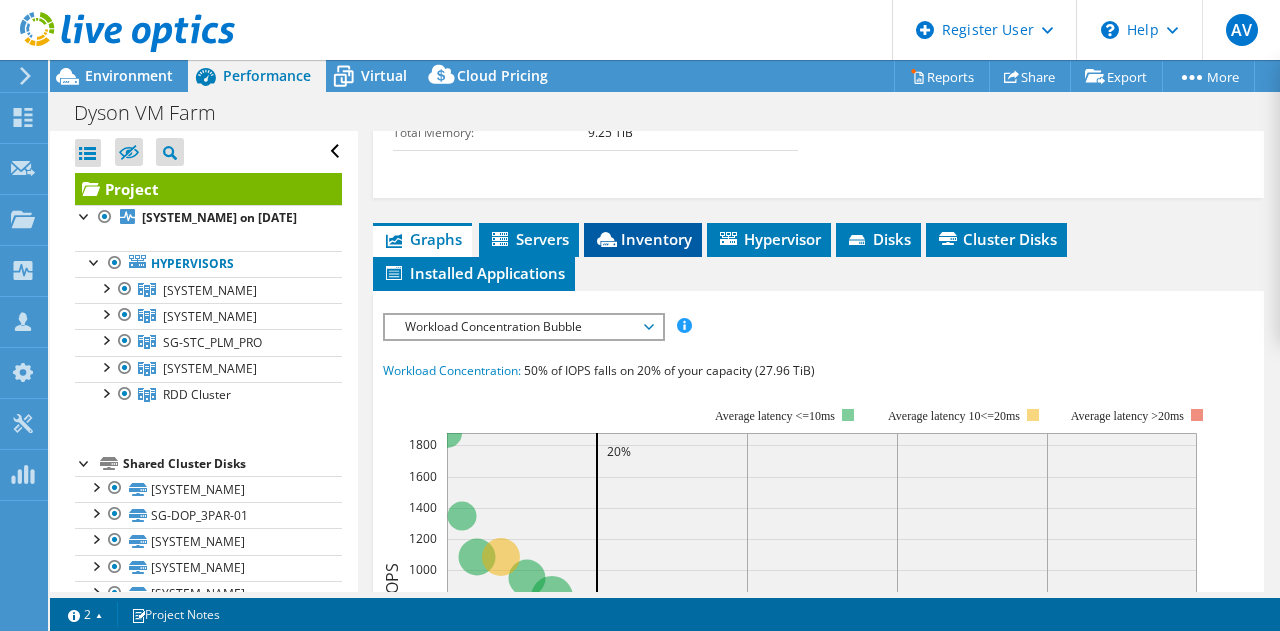 click on "Inventory" at bounding box center (643, 239) 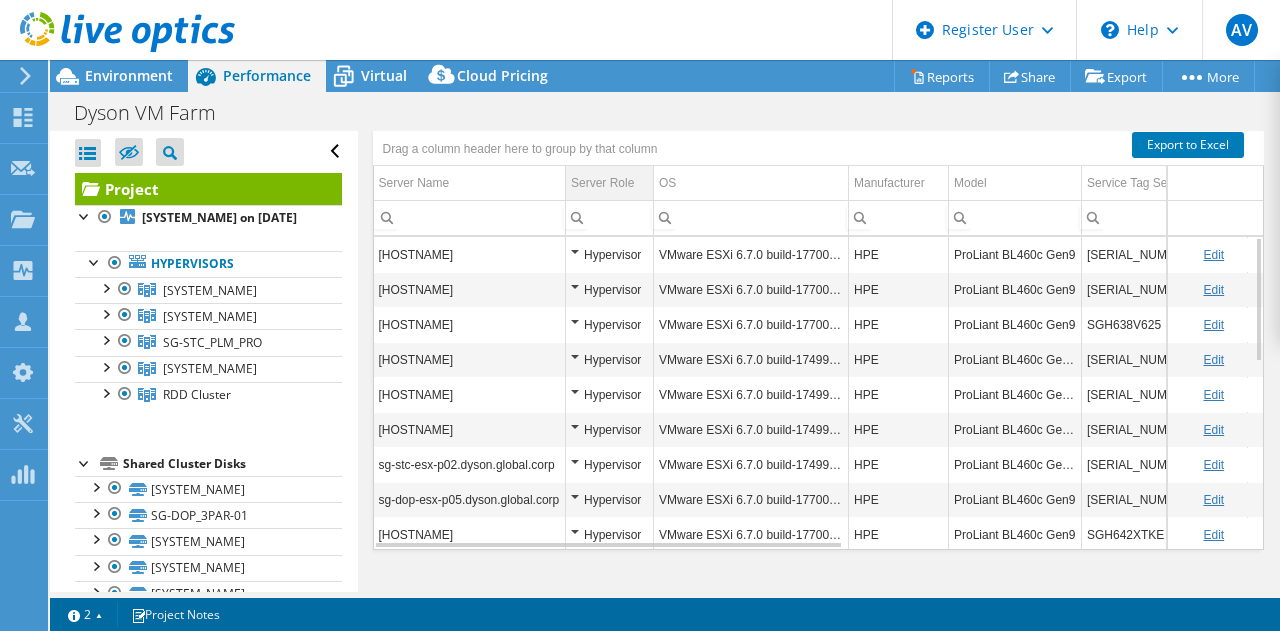 scroll, scrollTop: 1200, scrollLeft: 0, axis: vertical 